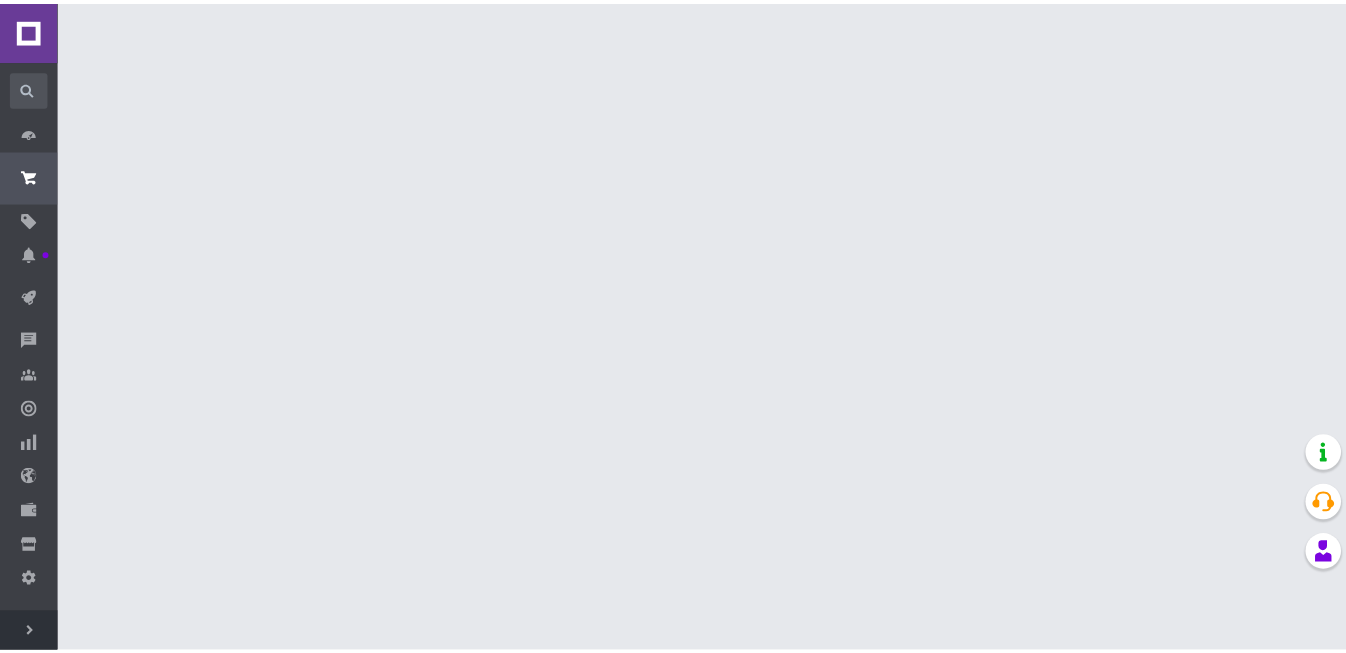 scroll, scrollTop: 0, scrollLeft: 0, axis: both 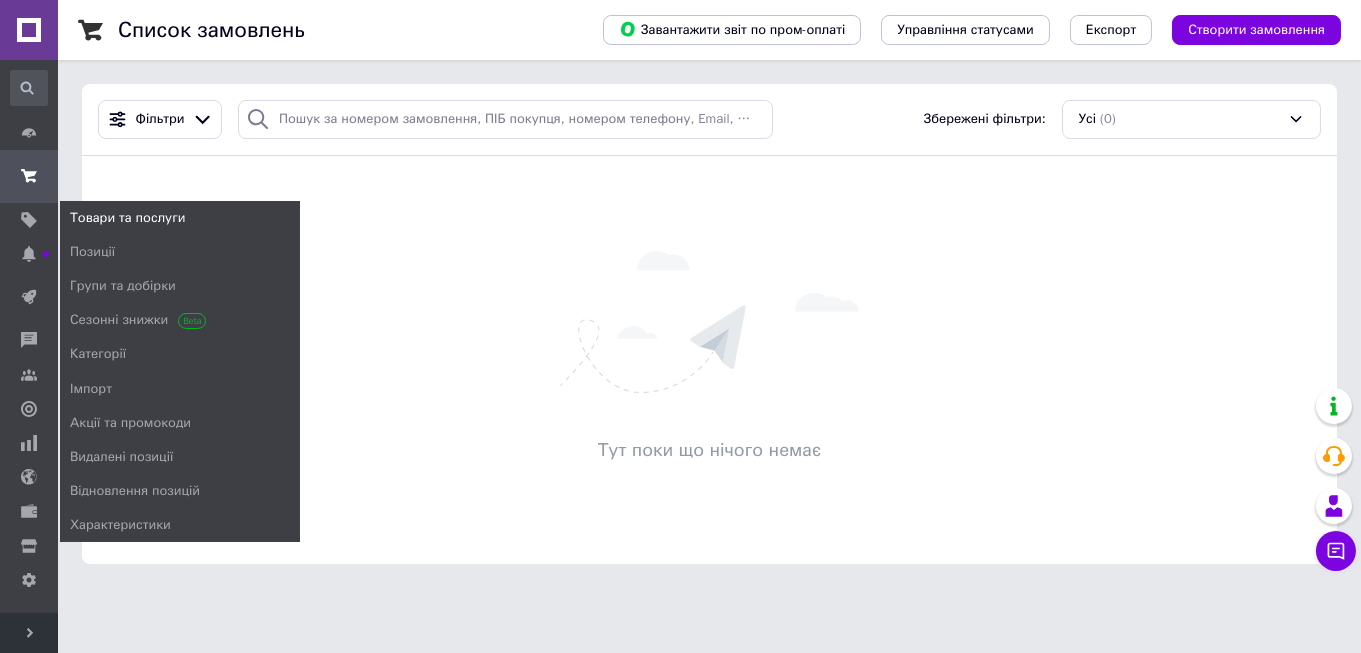 click on "Товари та послуги" at bounding box center (127, 218) 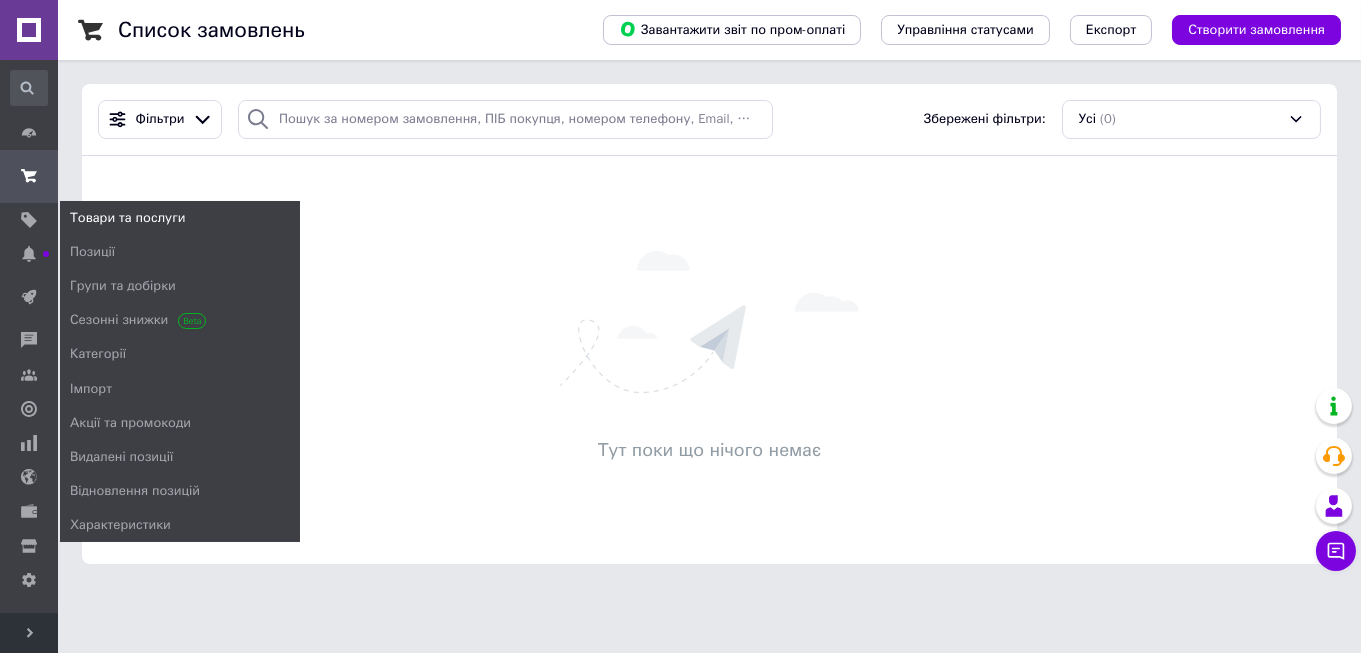click on "Товари та послуги" at bounding box center [127, 218] 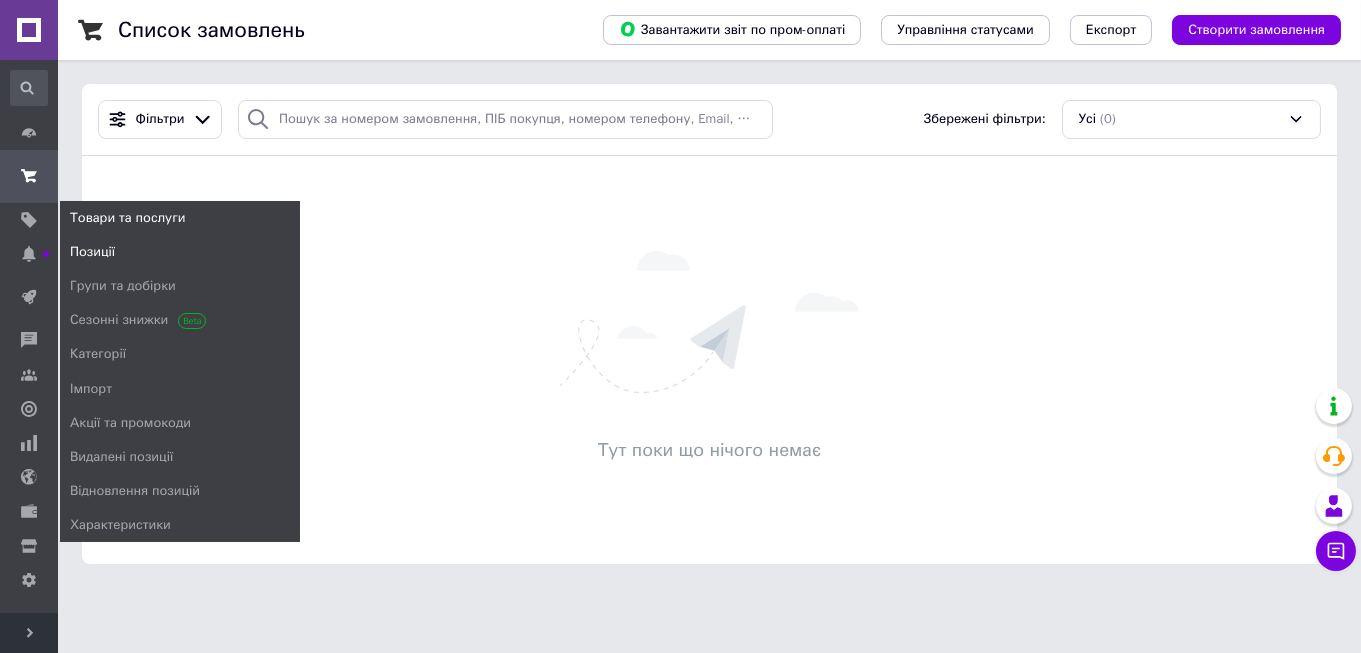 click on "Позиції" at bounding box center [92, 252] 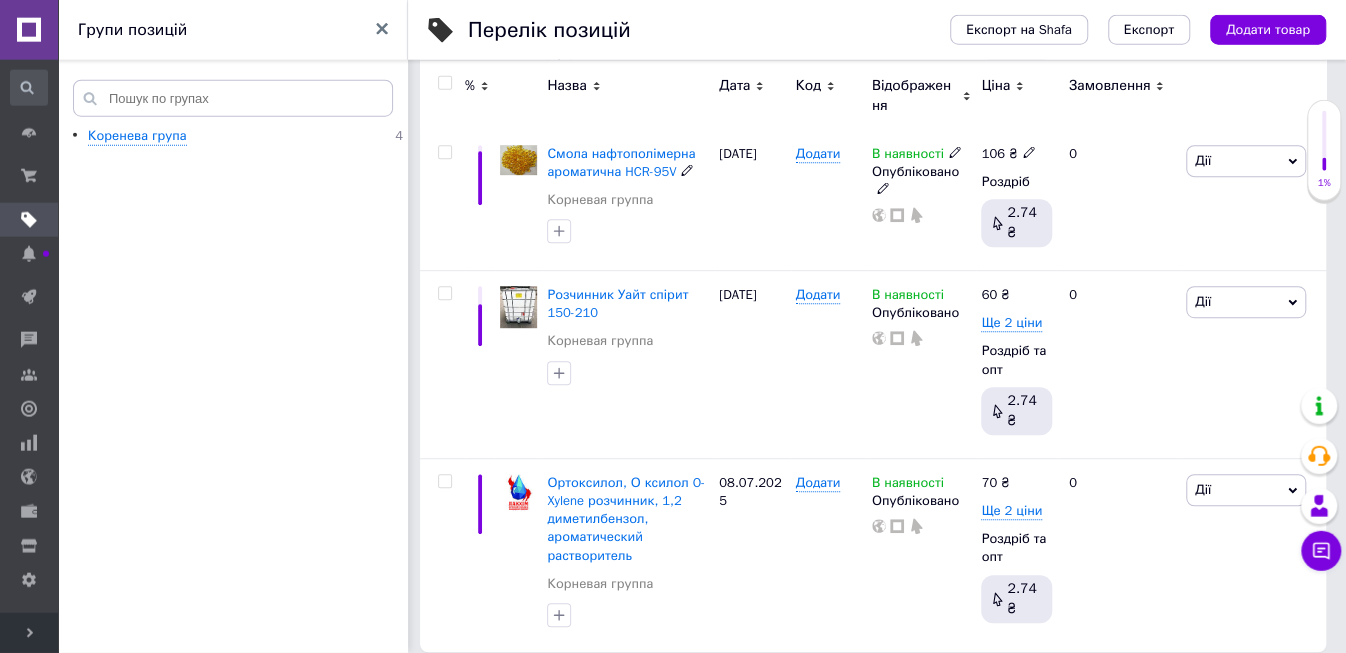 scroll, scrollTop: 490, scrollLeft: 0, axis: vertical 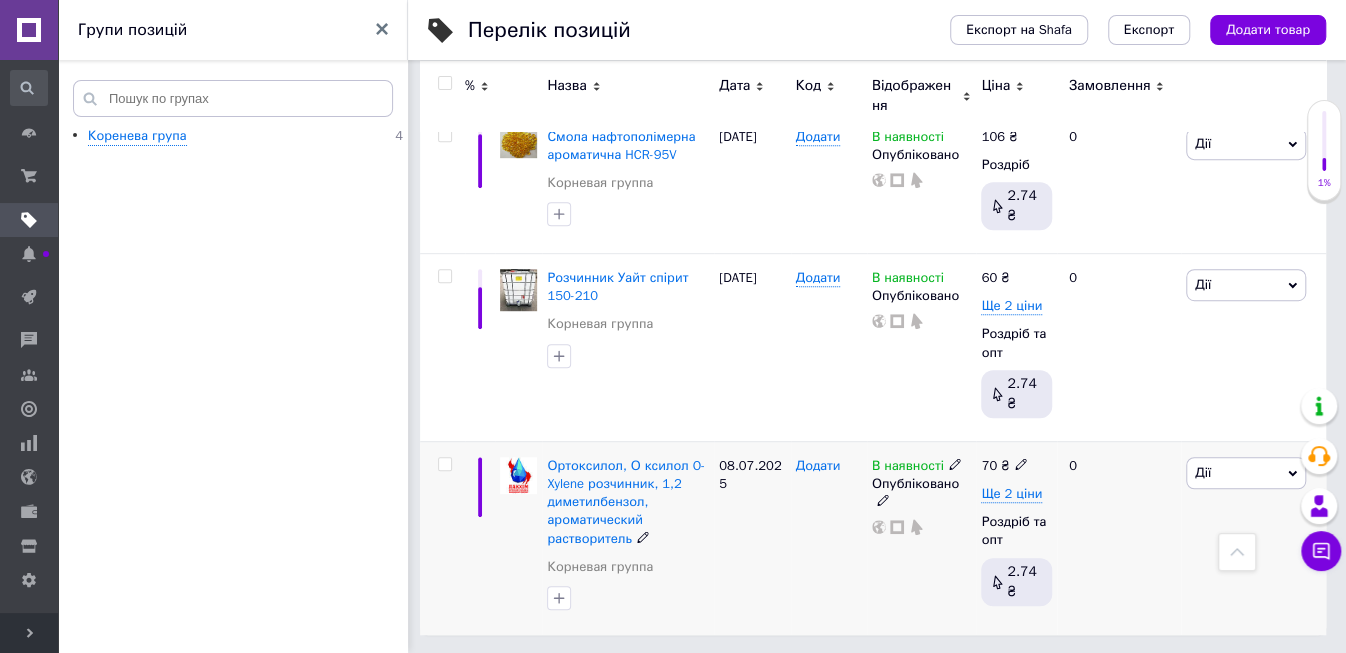 click on "Додати" at bounding box center [818, 466] 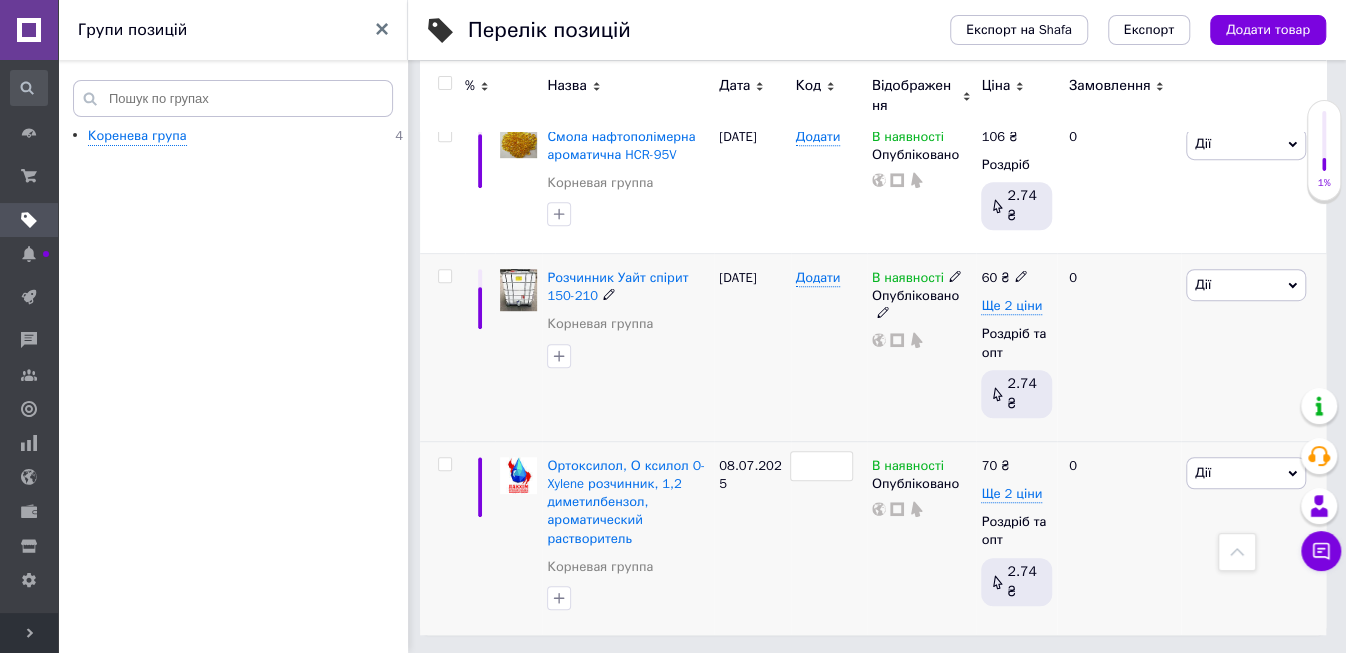 click on "Додати" at bounding box center (829, 348) 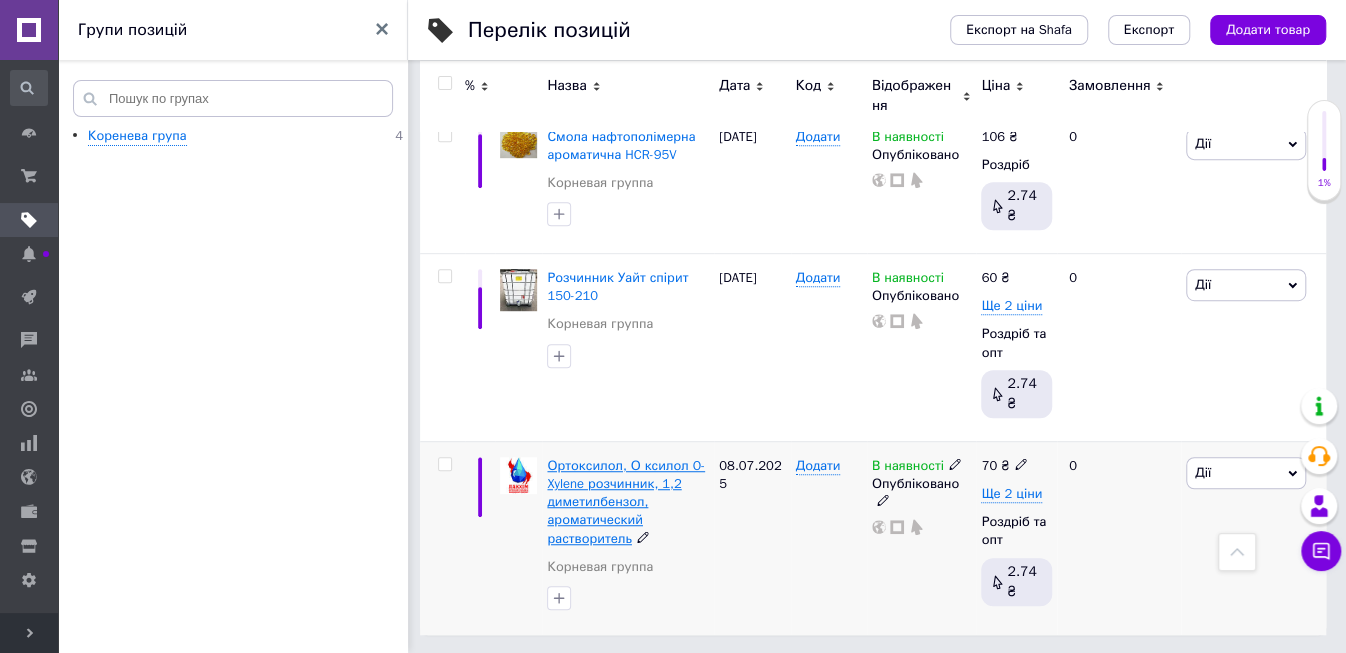click on "Ортоксилол, О ксилол O-Xylene розчинник, 1,2 диметилбензол, ароматический растворитель" at bounding box center (626, 502) 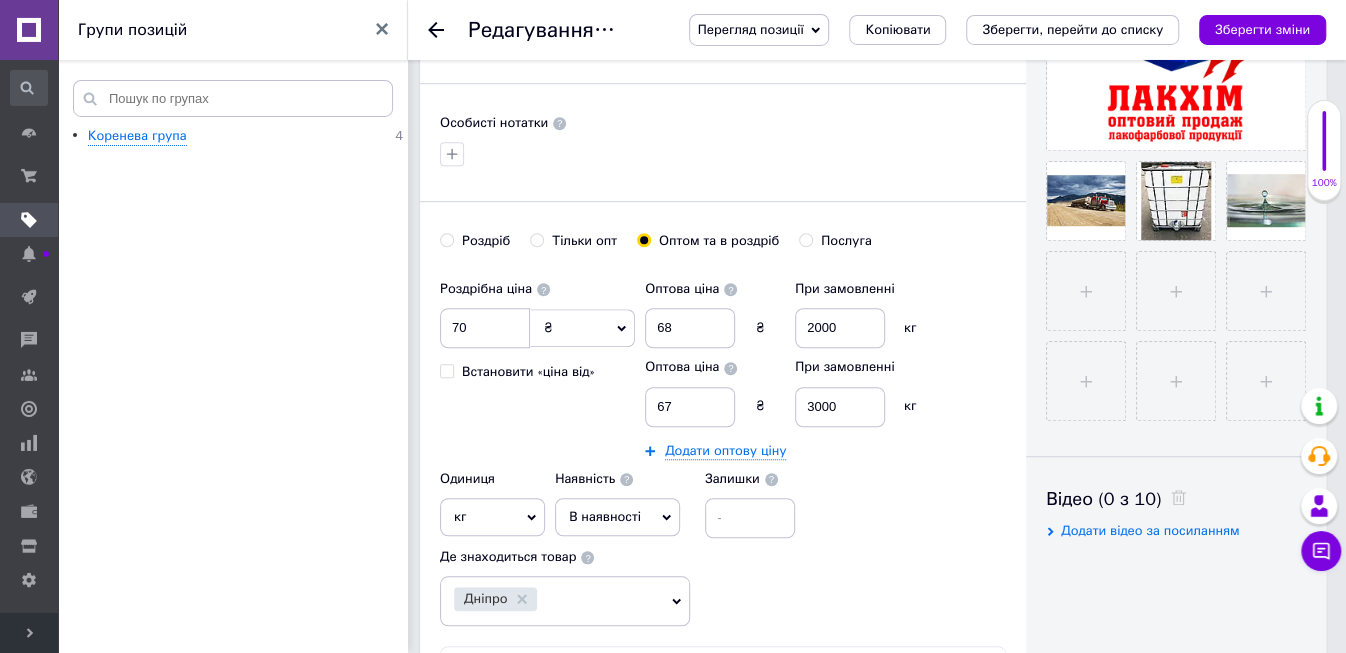 scroll, scrollTop: 633, scrollLeft: 0, axis: vertical 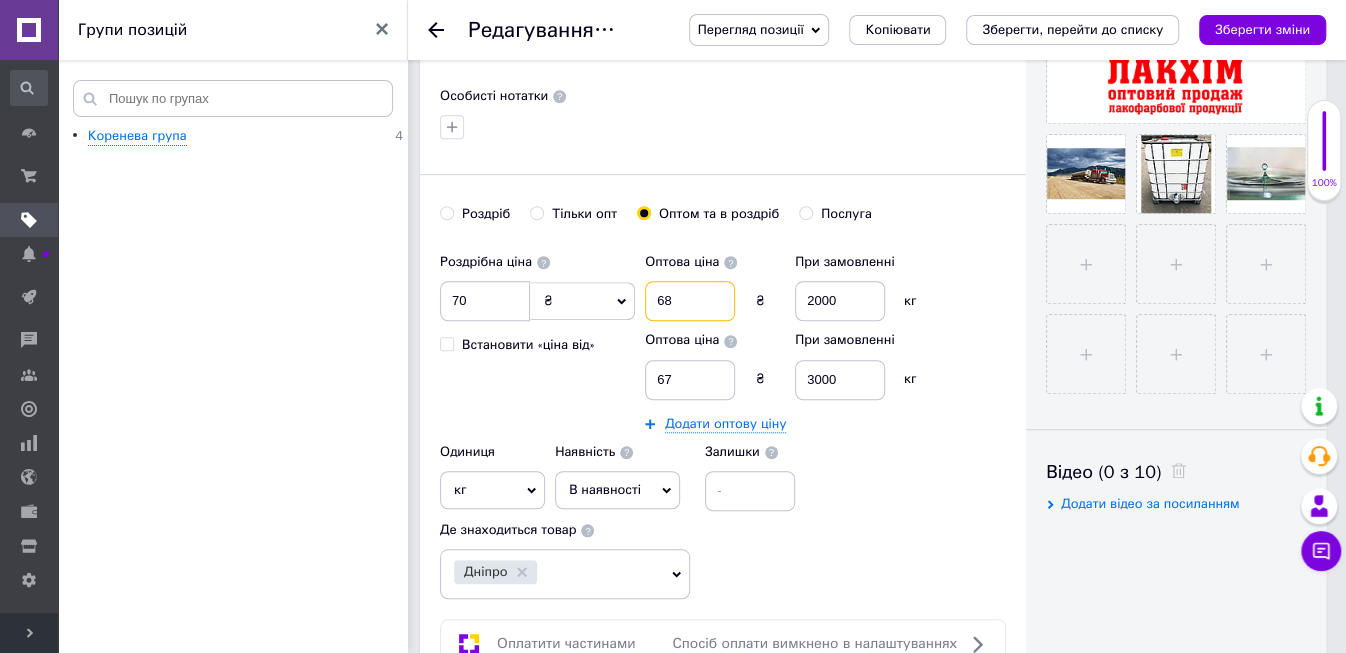 click on "68" at bounding box center (690, 301) 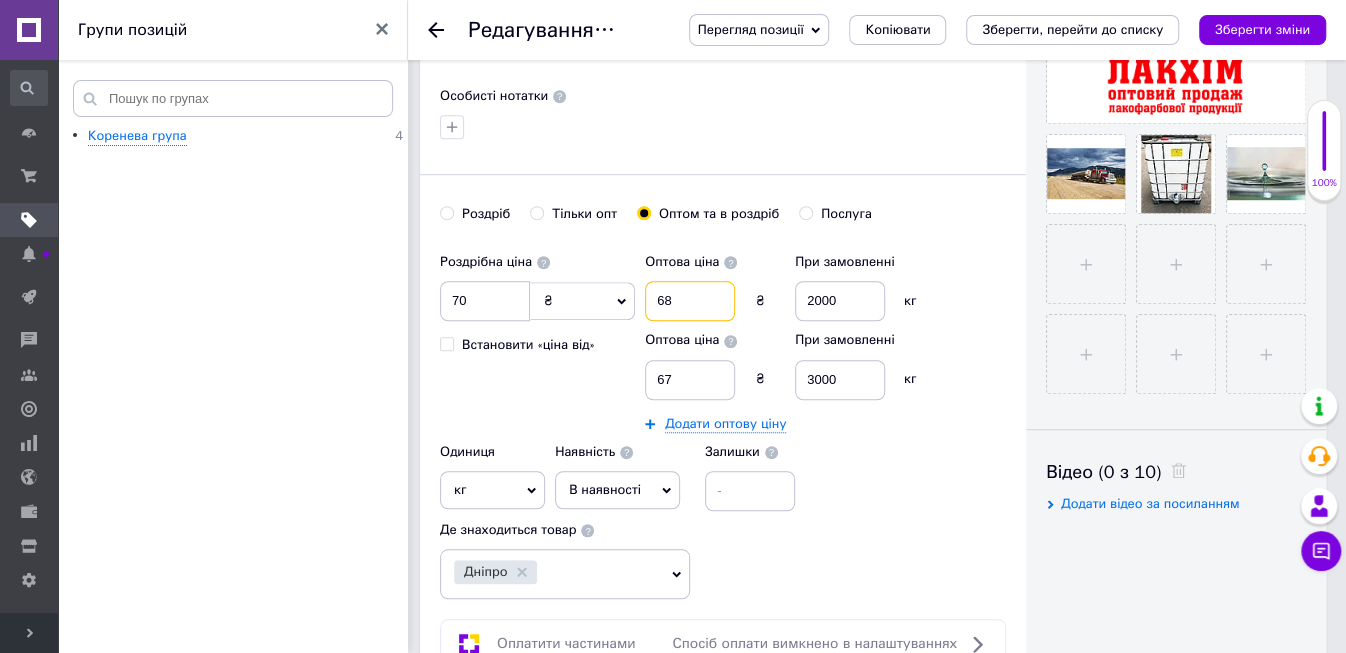 type on "6" 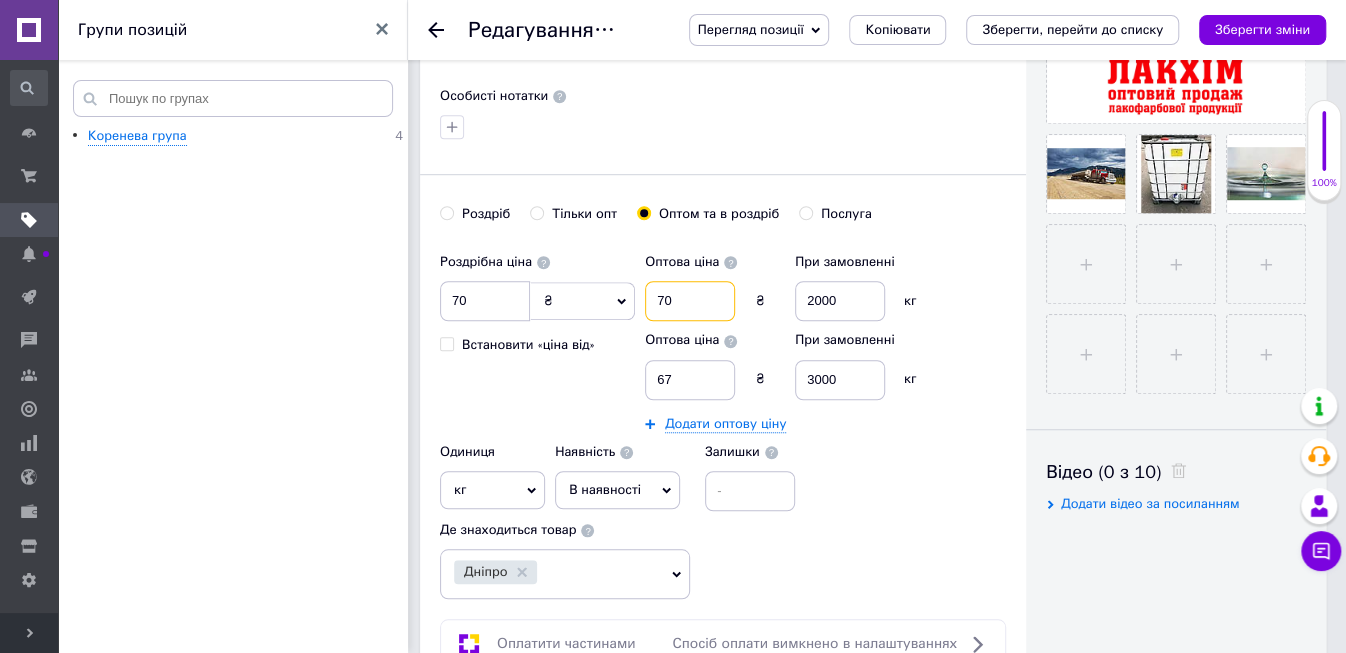 type on "70" 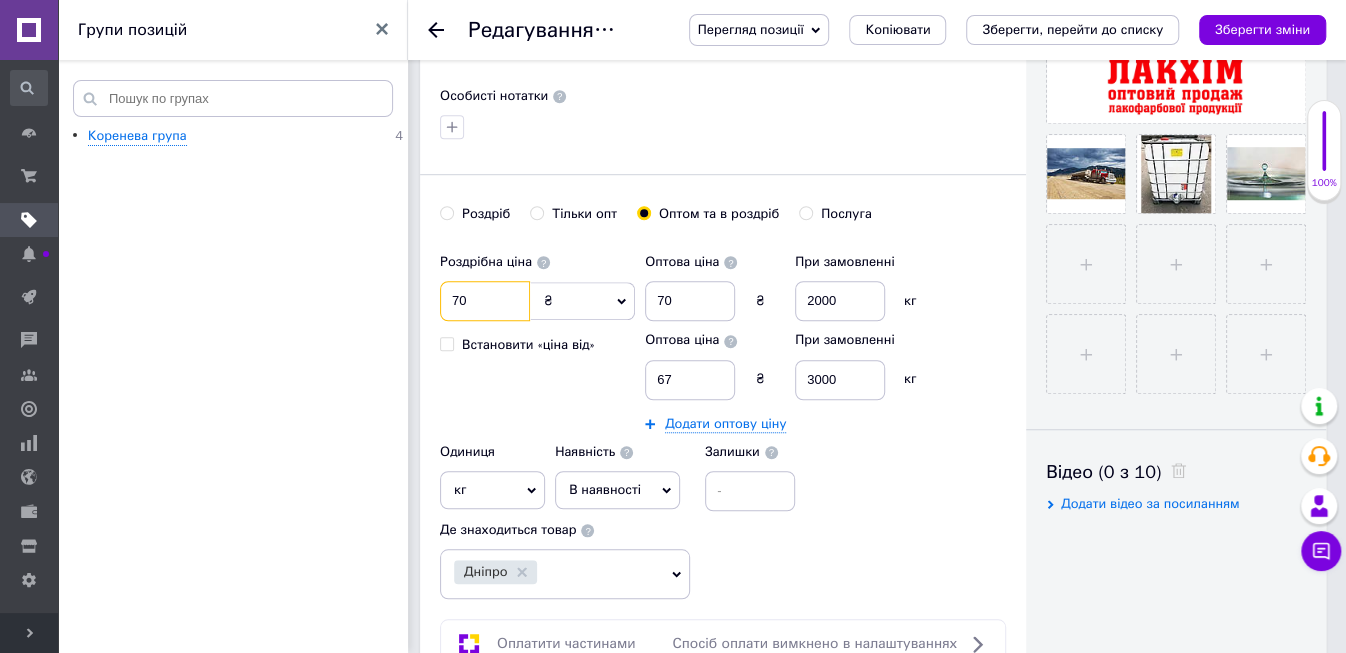 click on "70" at bounding box center [485, 301] 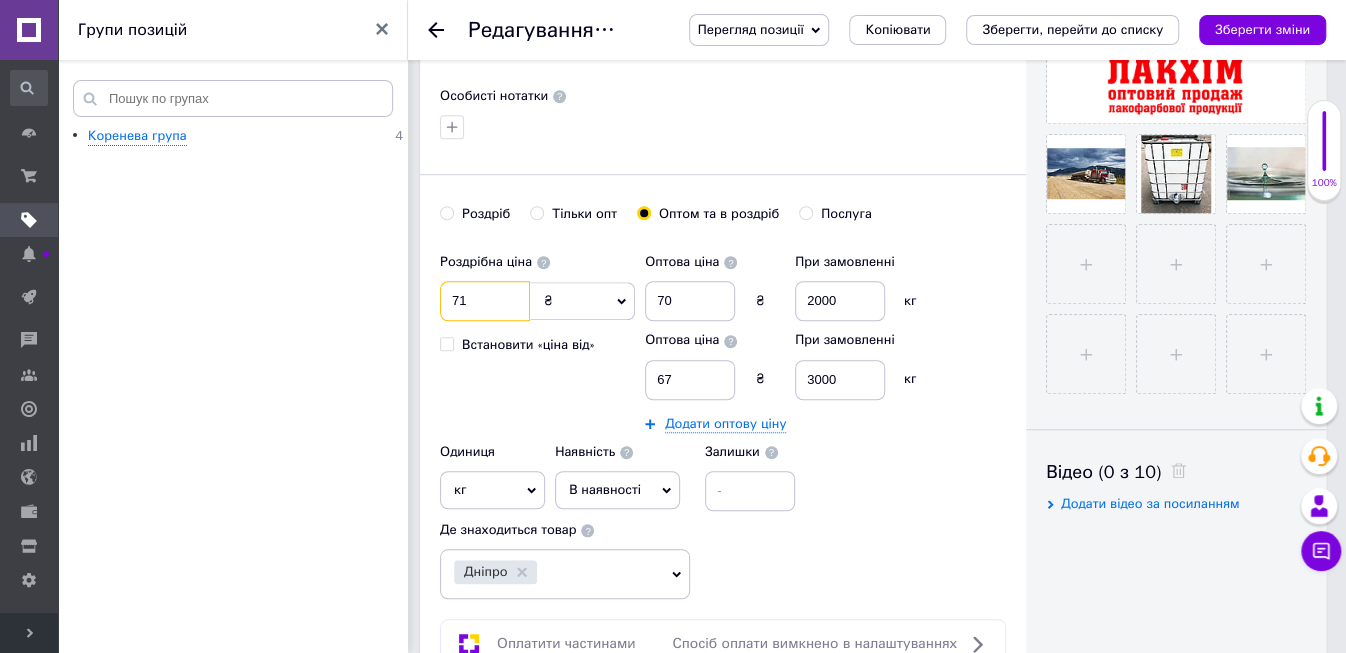 type on "71" 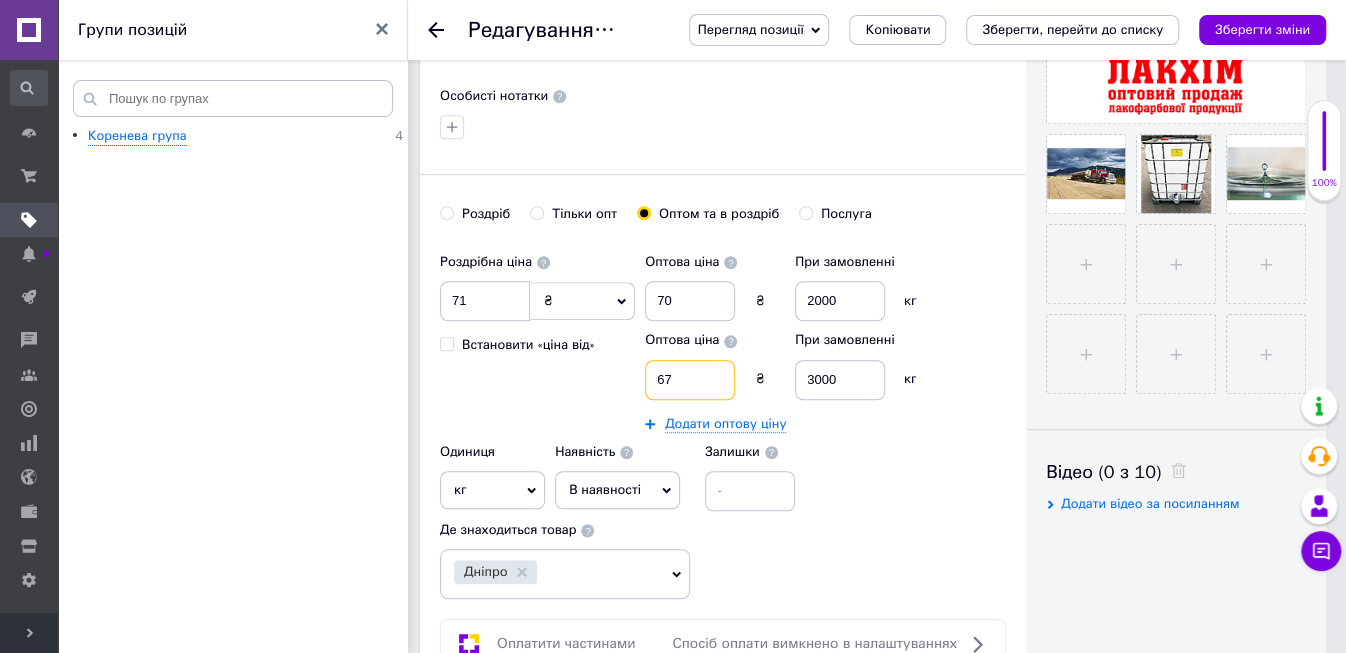 click on "67" at bounding box center [690, 380] 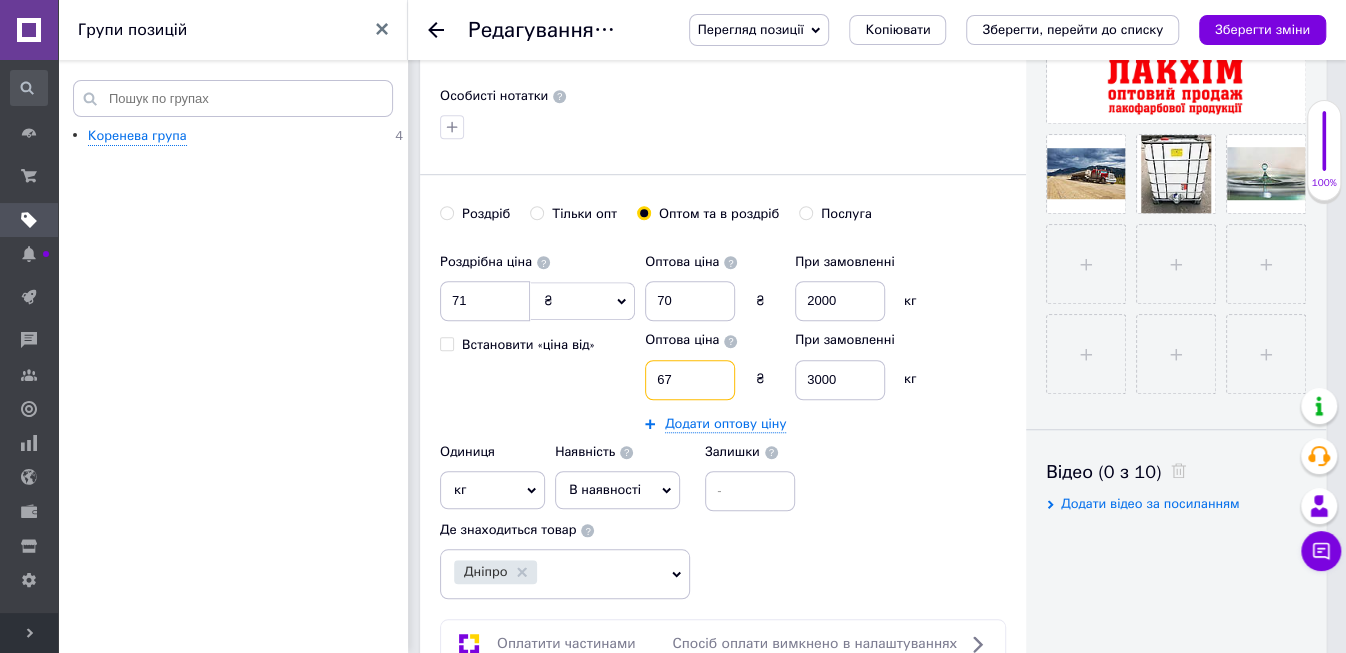 type on "6" 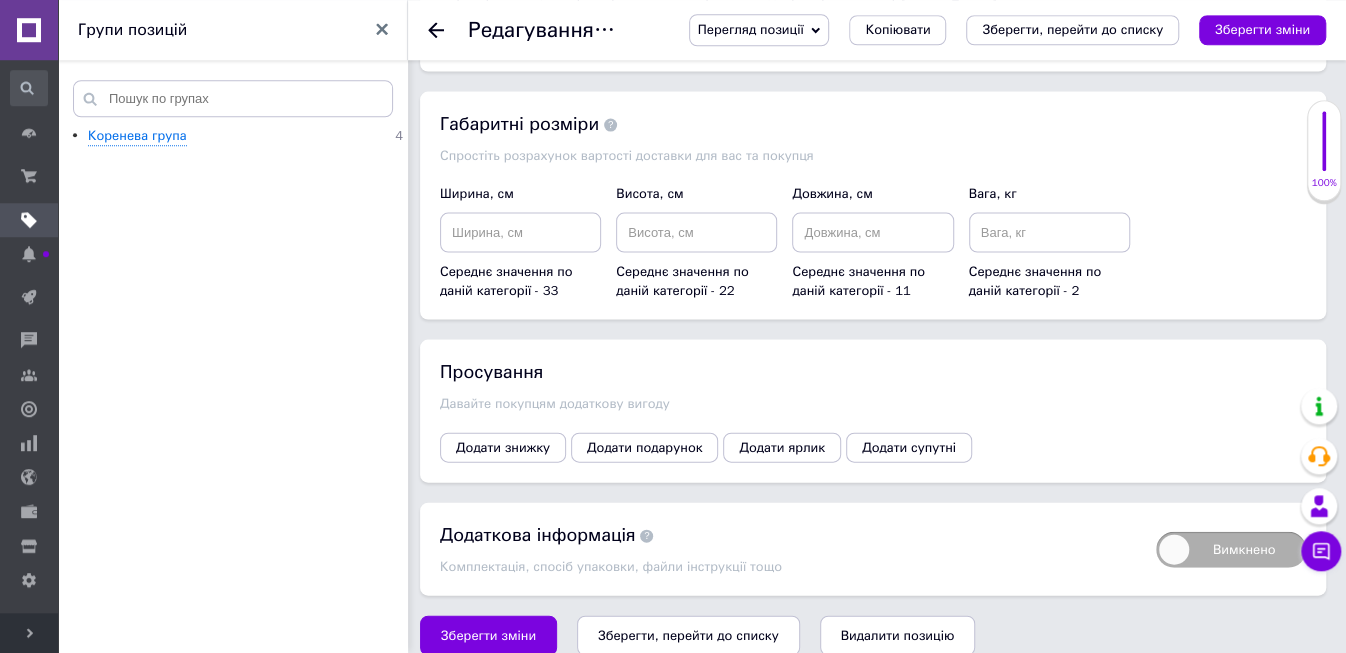 scroll, scrollTop: 2148, scrollLeft: 0, axis: vertical 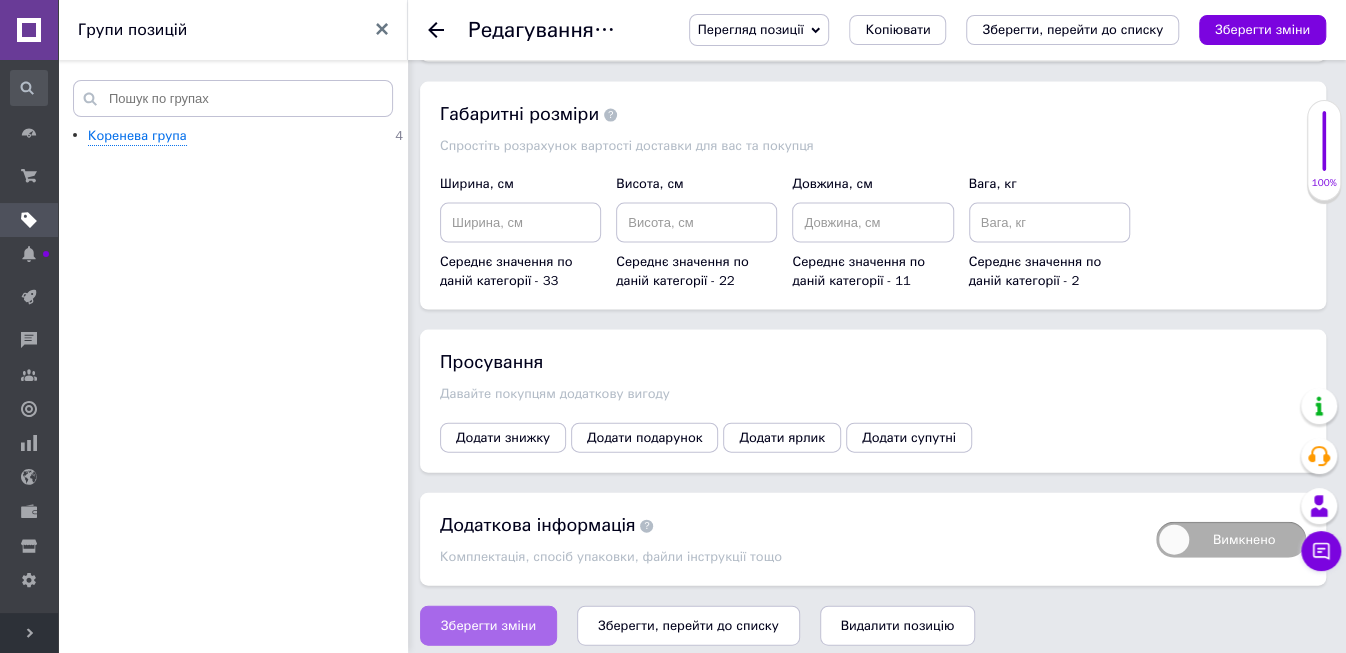 type on "70" 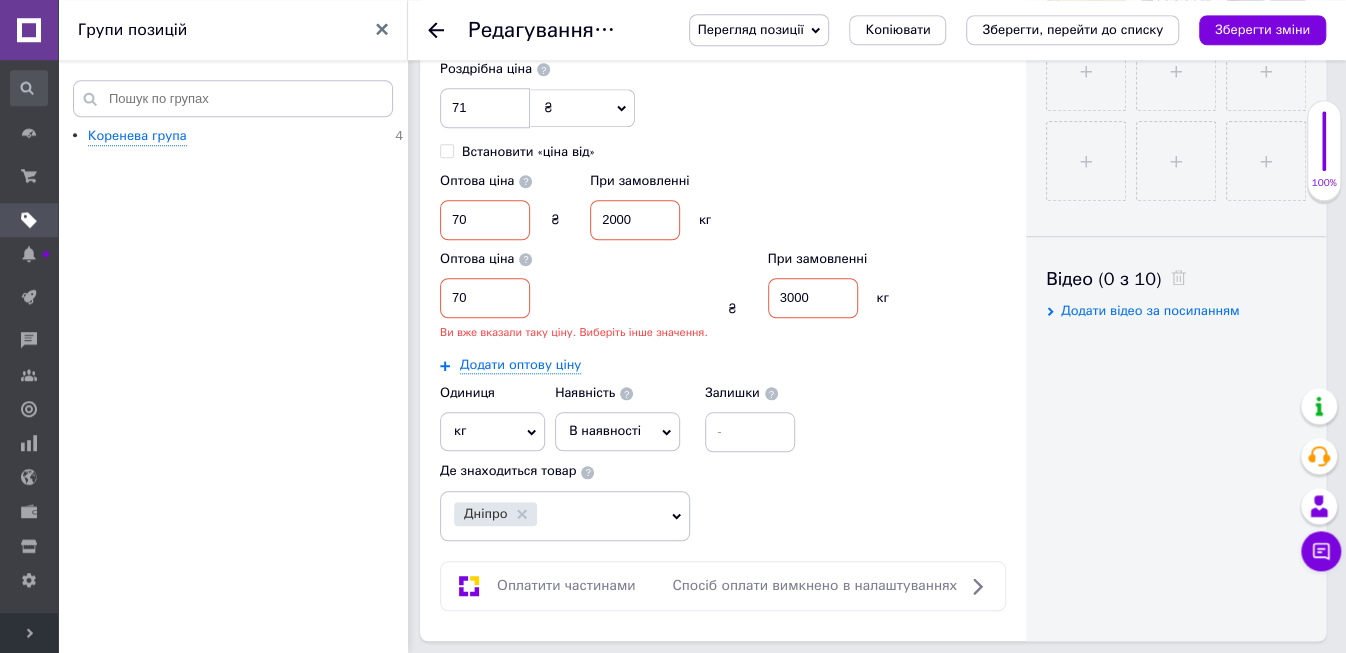 scroll, scrollTop: 720, scrollLeft: 0, axis: vertical 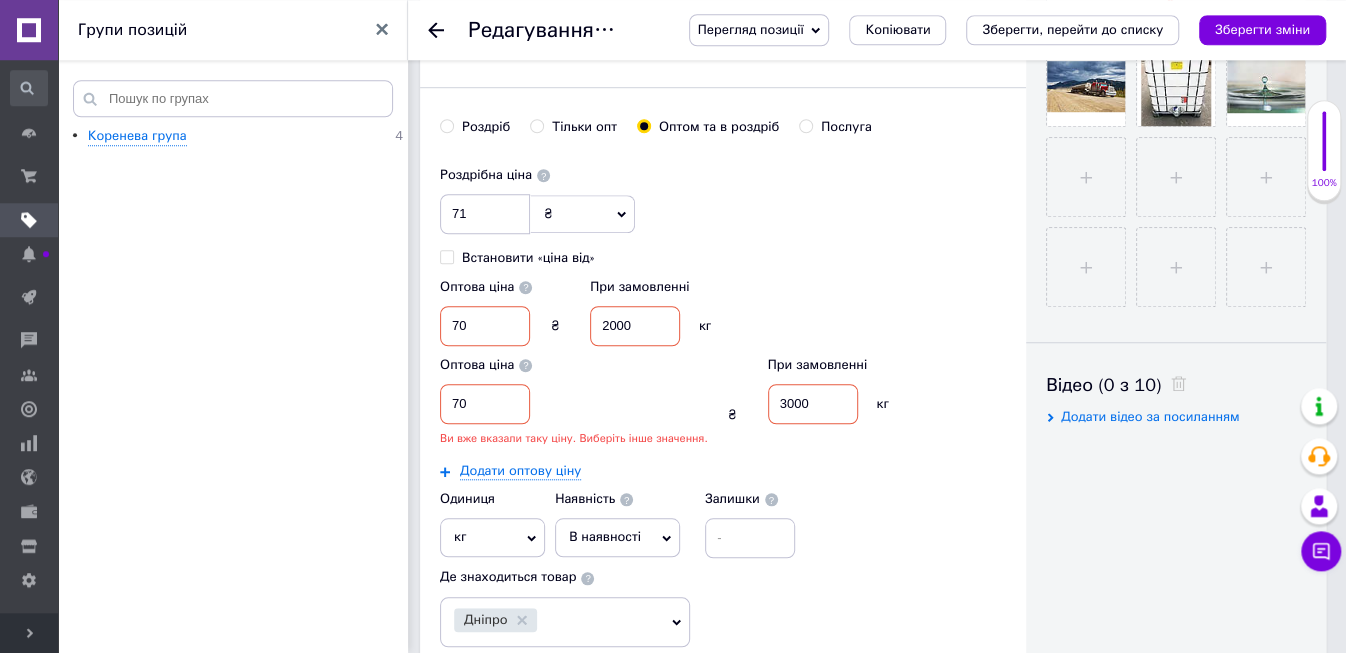 click on "70" at bounding box center [485, 326] 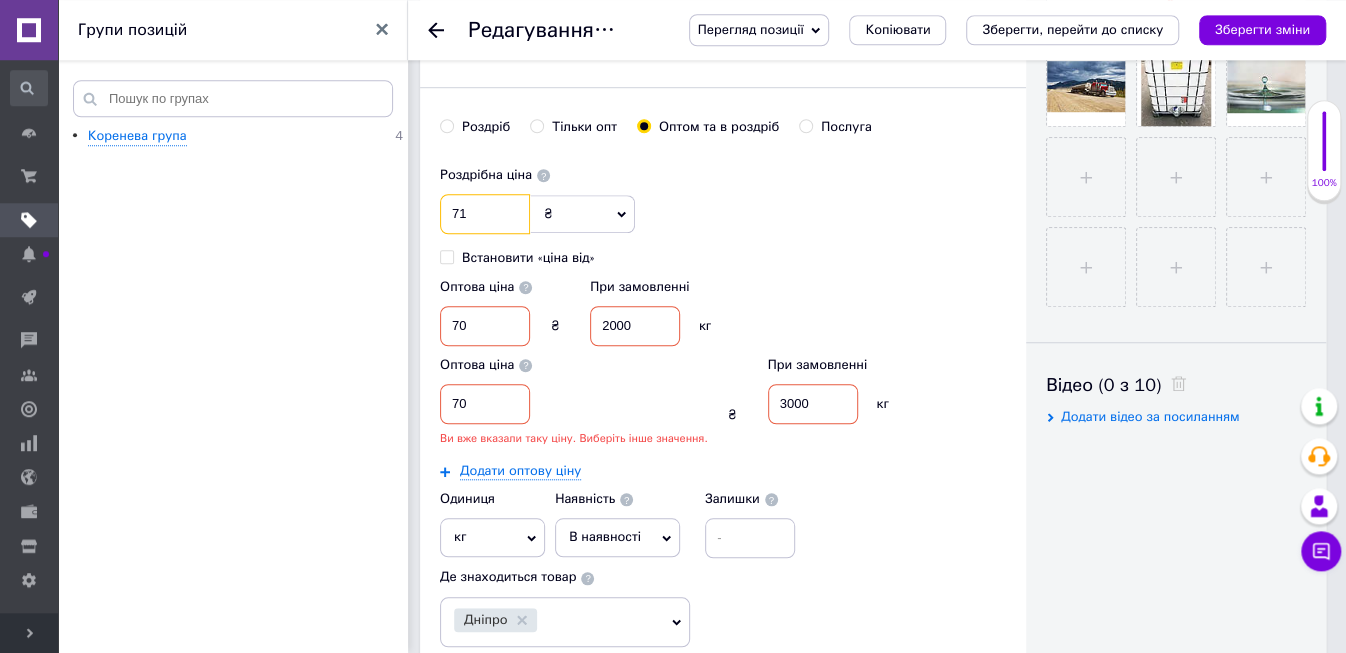click on "71" at bounding box center [485, 214] 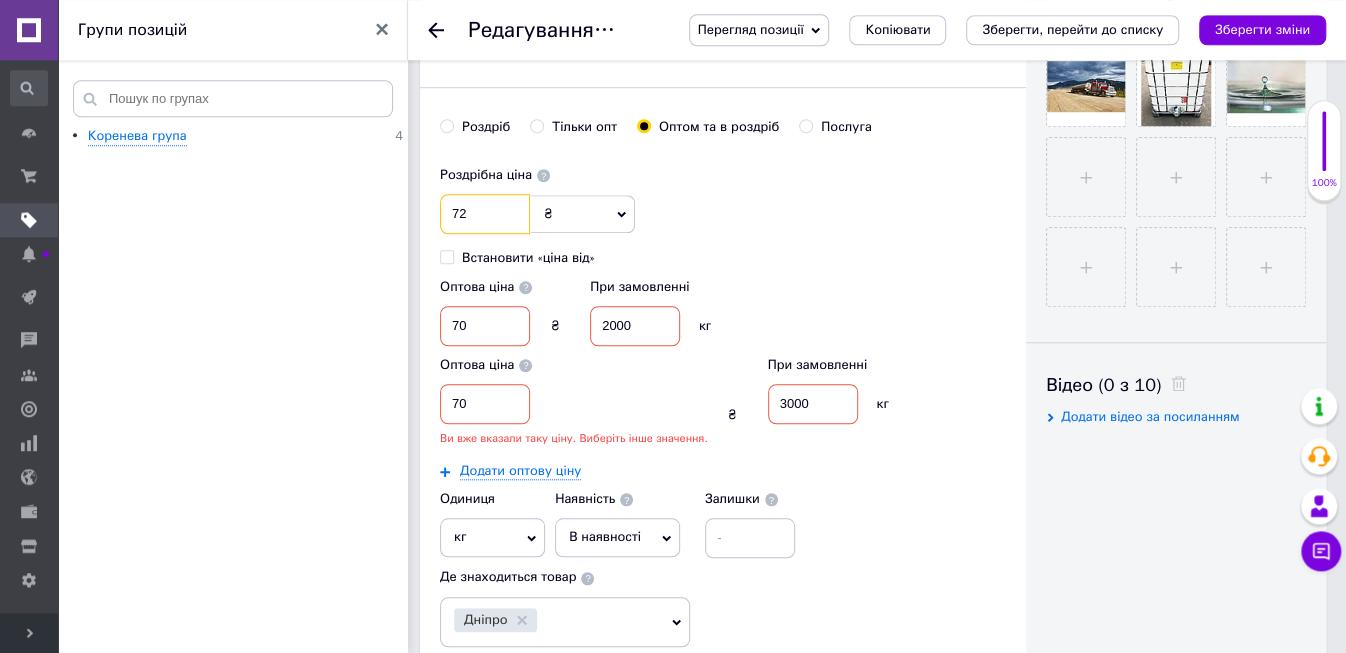 type on "72" 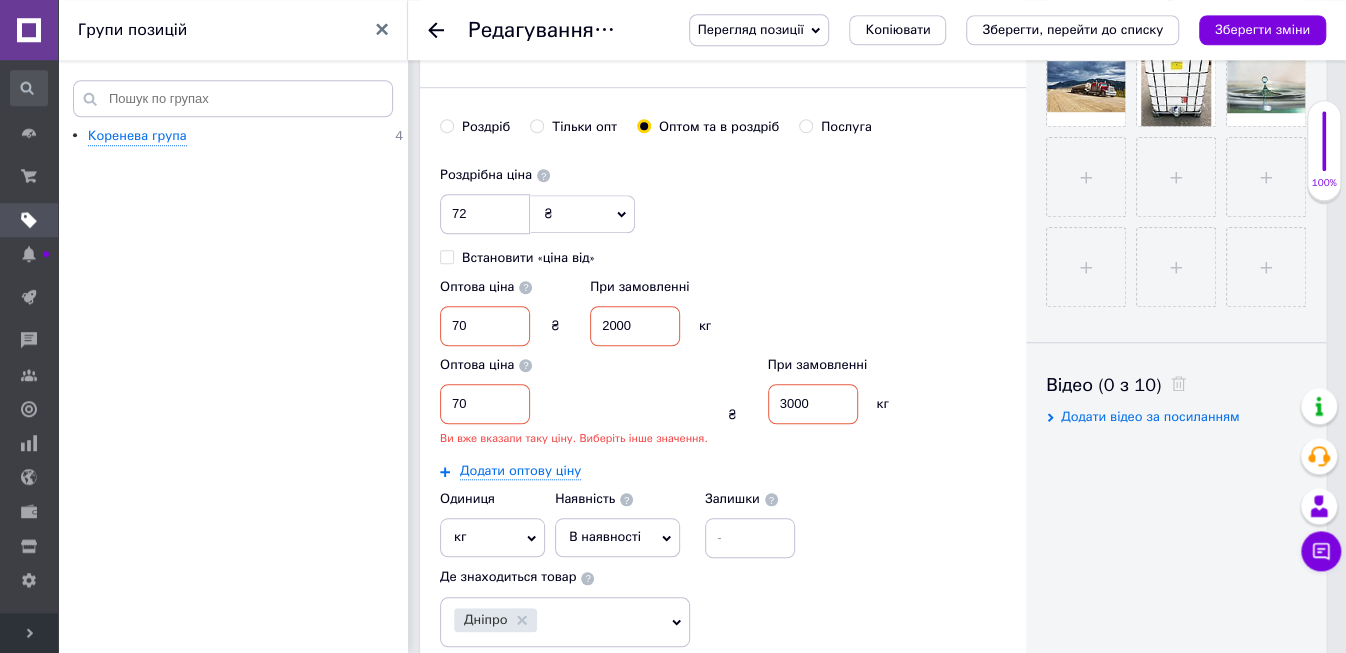 click on "70" at bounding box center [485, 326] 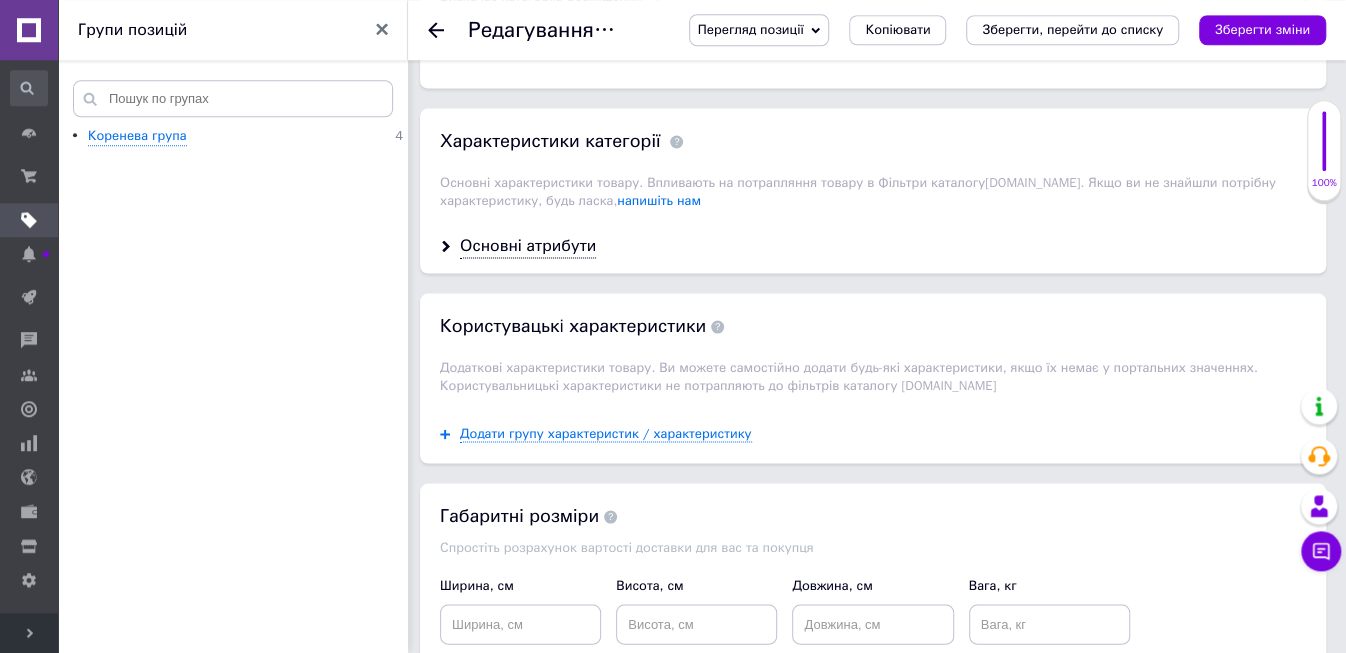 scroll, scrollTop: 2282, scrollLeft: 0, axis: vertical 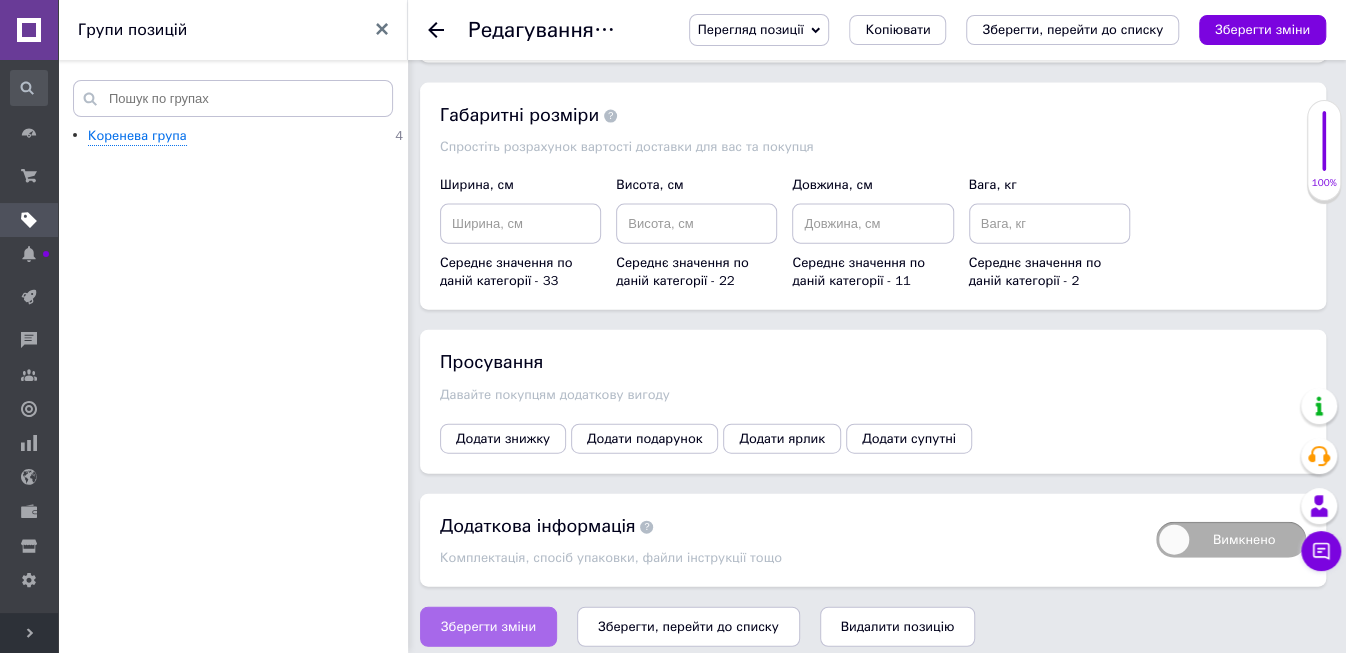 type on "71" 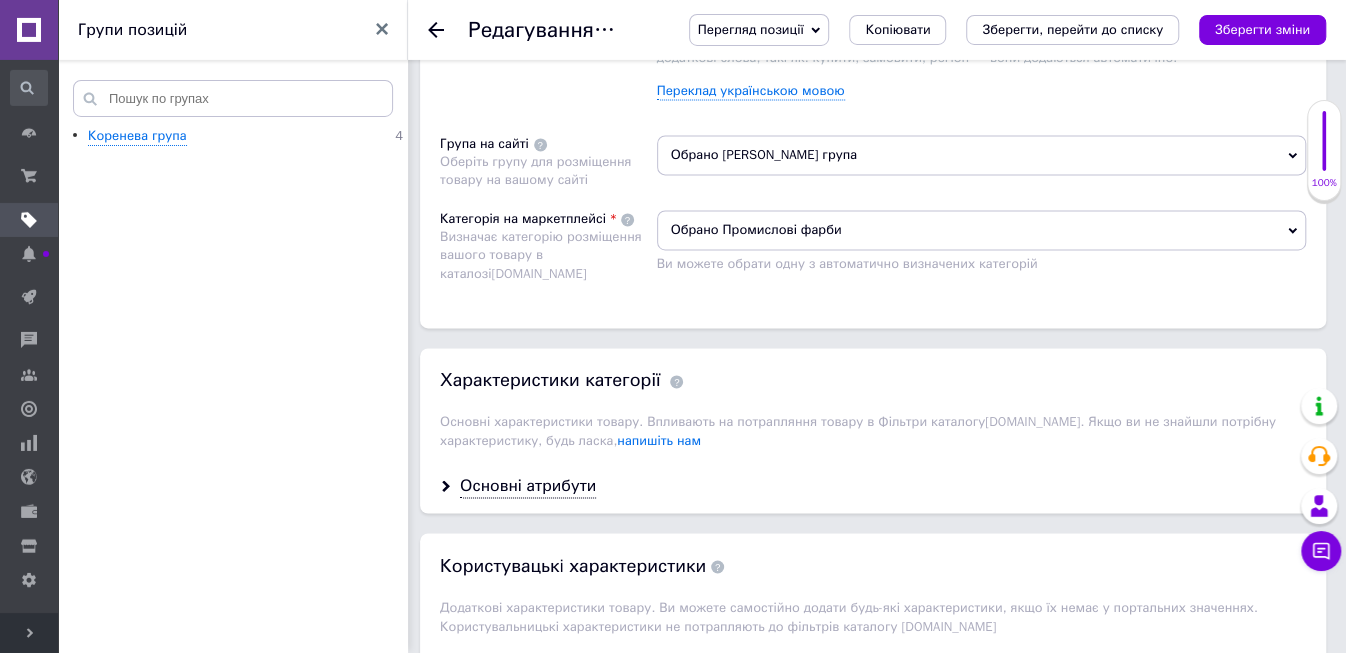 scroll, scrollTop: 1515, scrollLeft: 0, axis: vertical 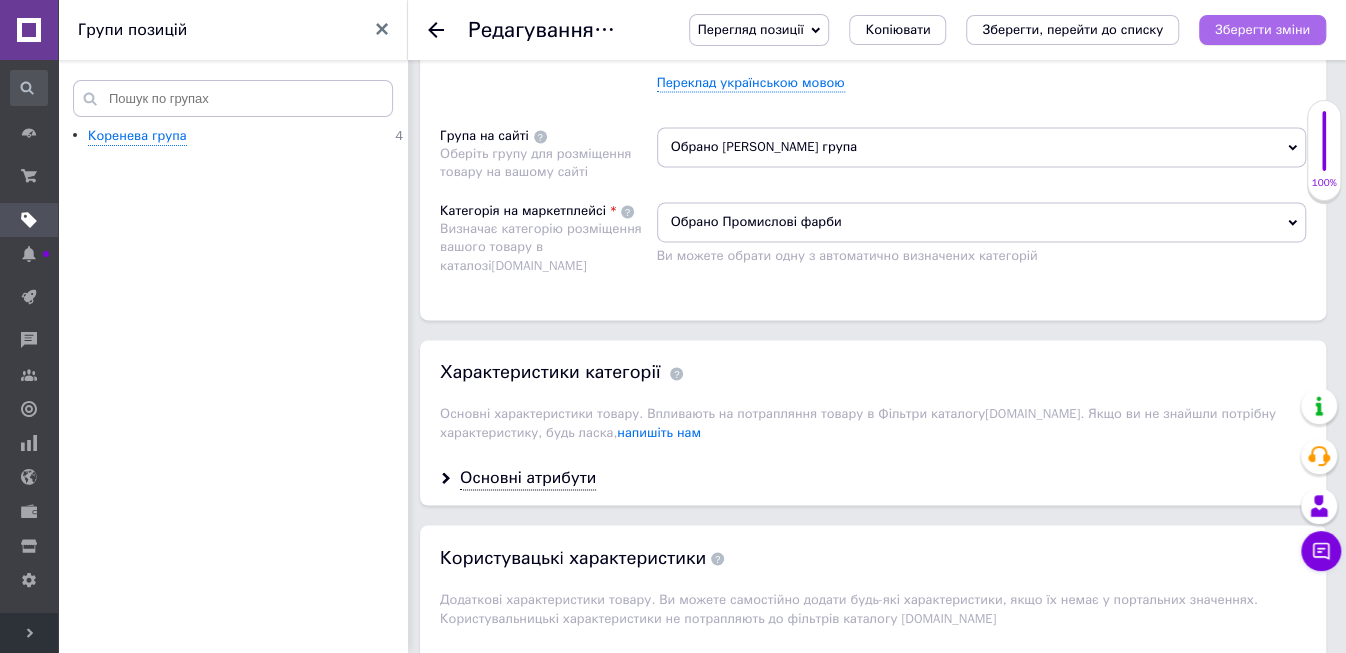 click on "Зберегти зміни" at bounding box center [1262, 29] 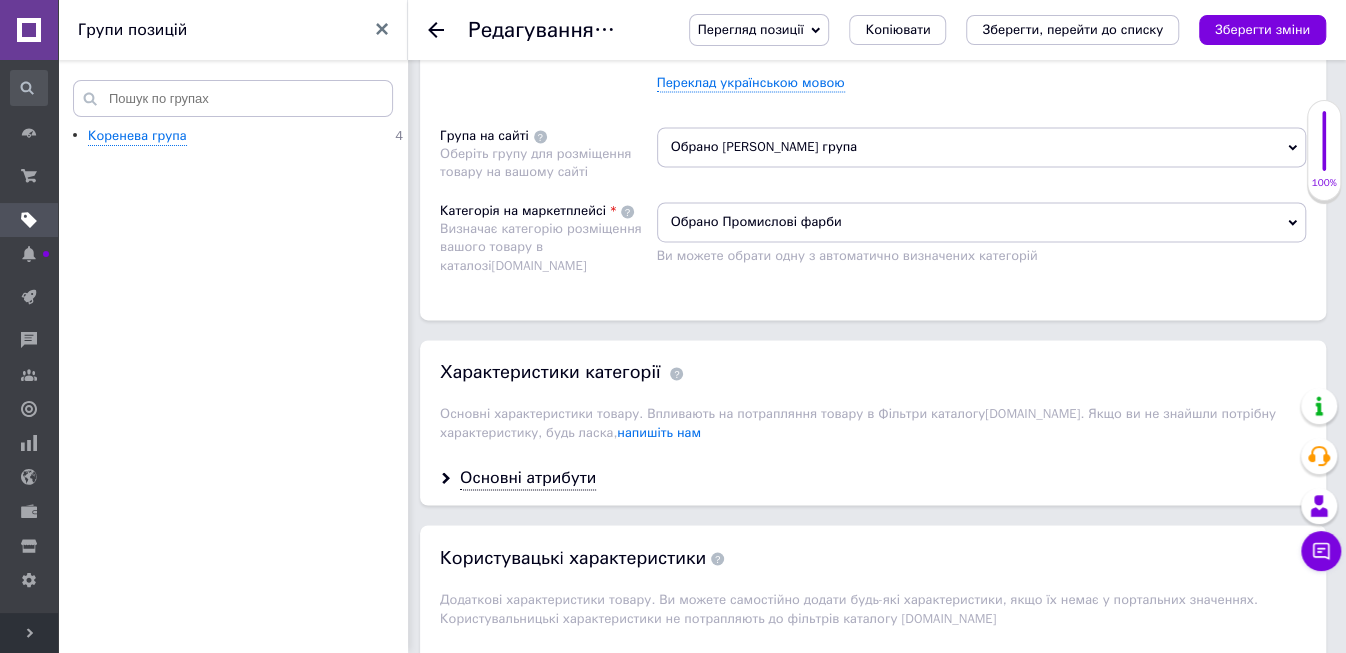 click 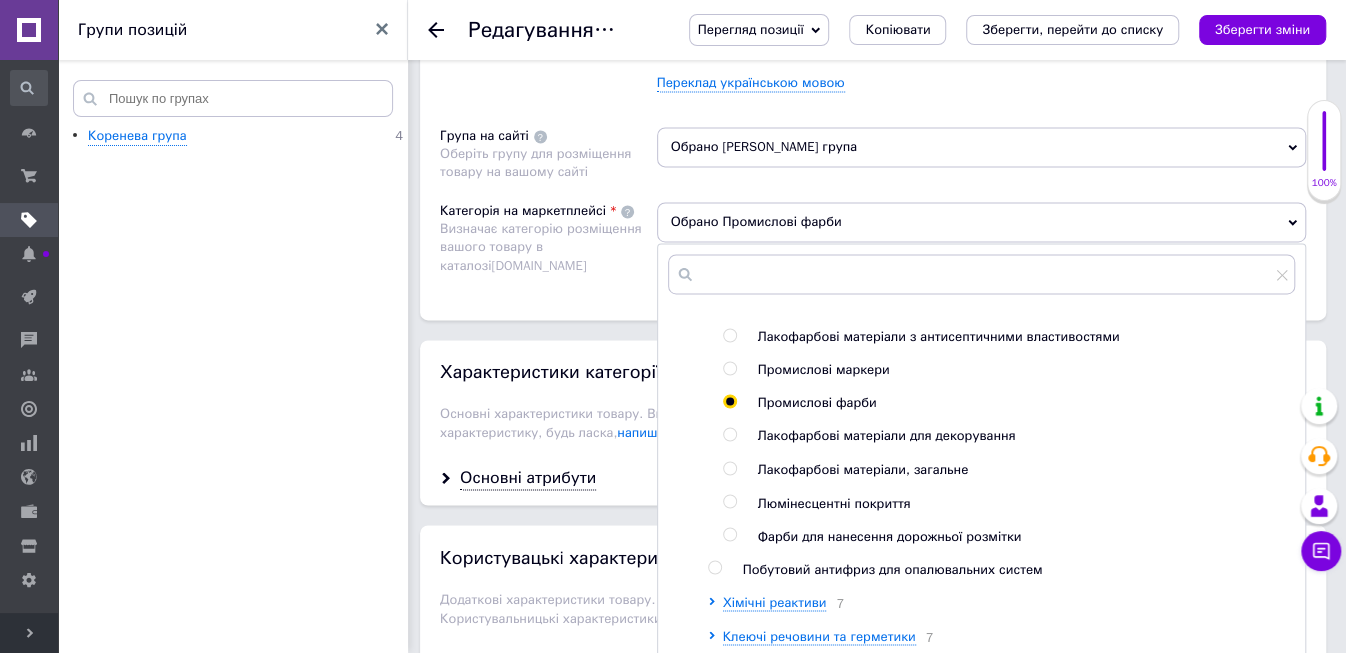 scroll, scrollTop: 1518, scrollLeft: 0, axis: vertical 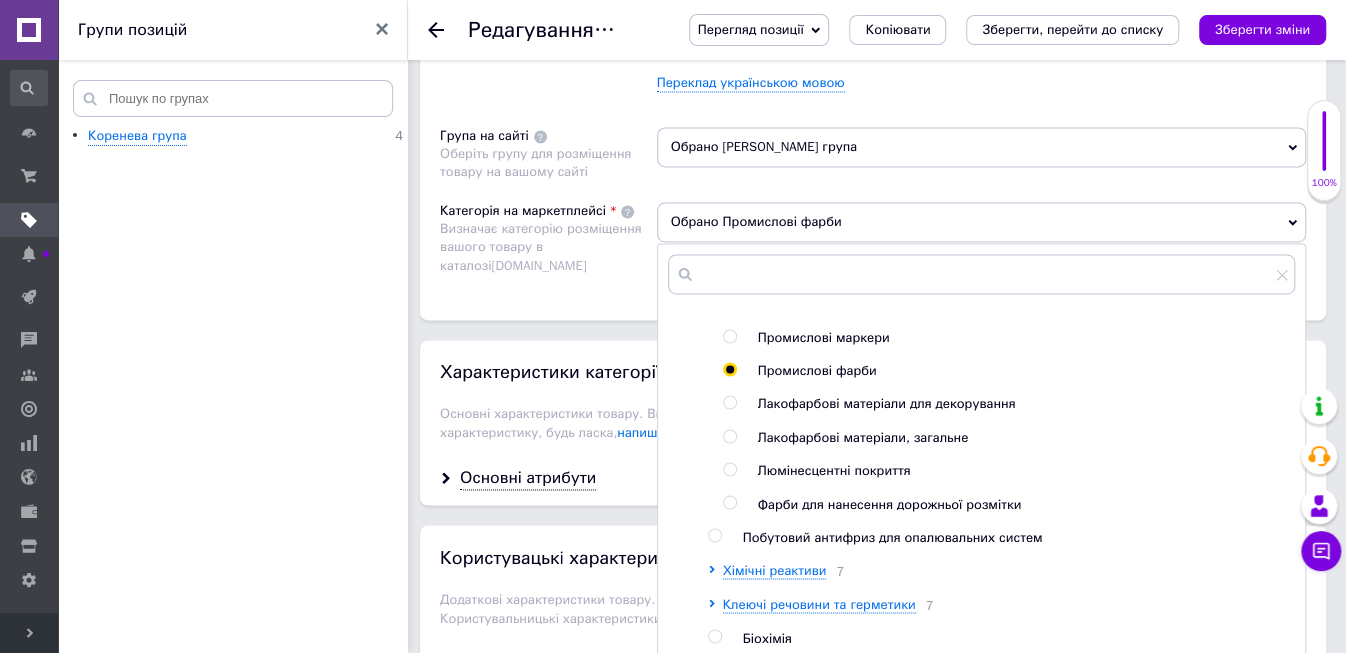 click at bounding box center [729, 436] 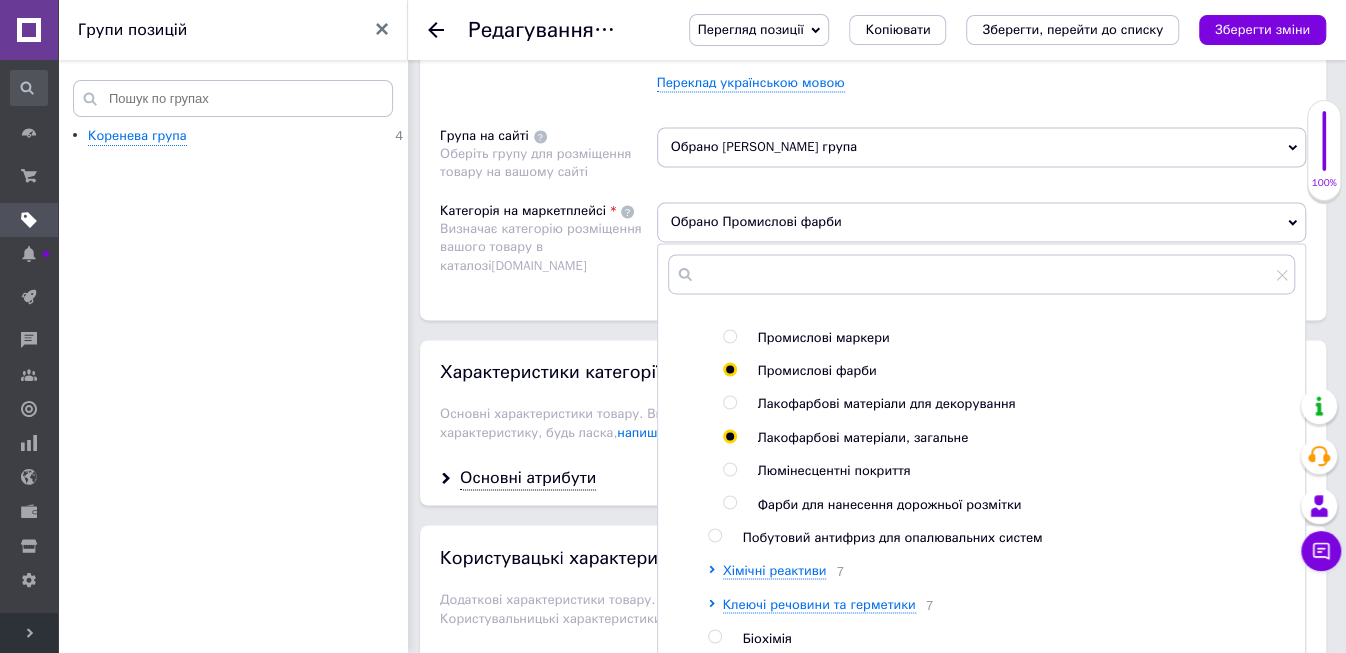 radio on "true" 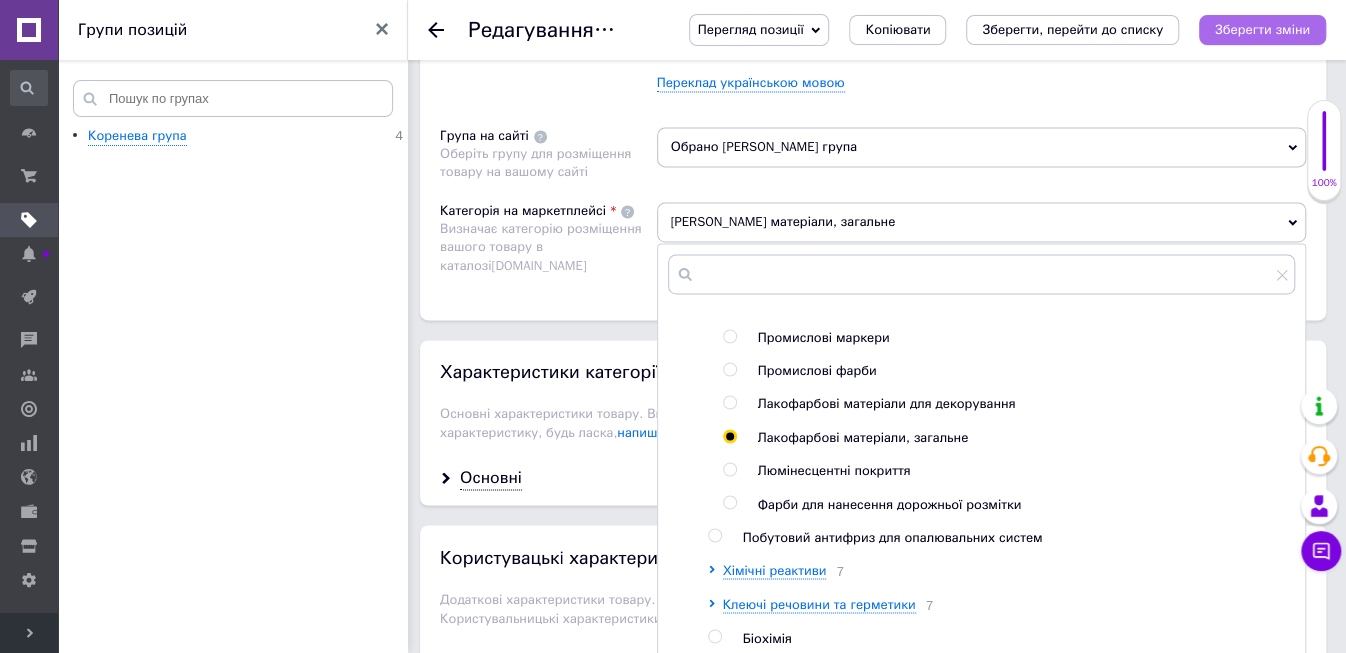 click on "Зберегти зміни" at bounding box center [1262, 30] 